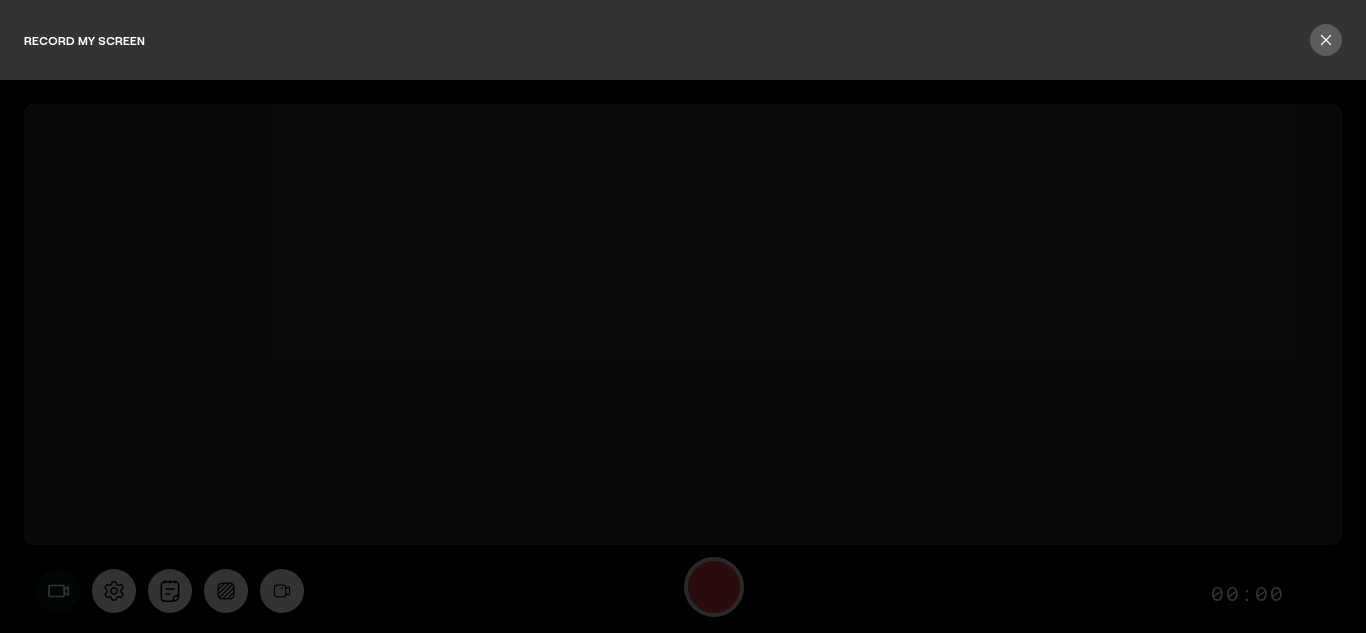 scroll, scrollTop: 0, scrollLeft: 0, axis: both 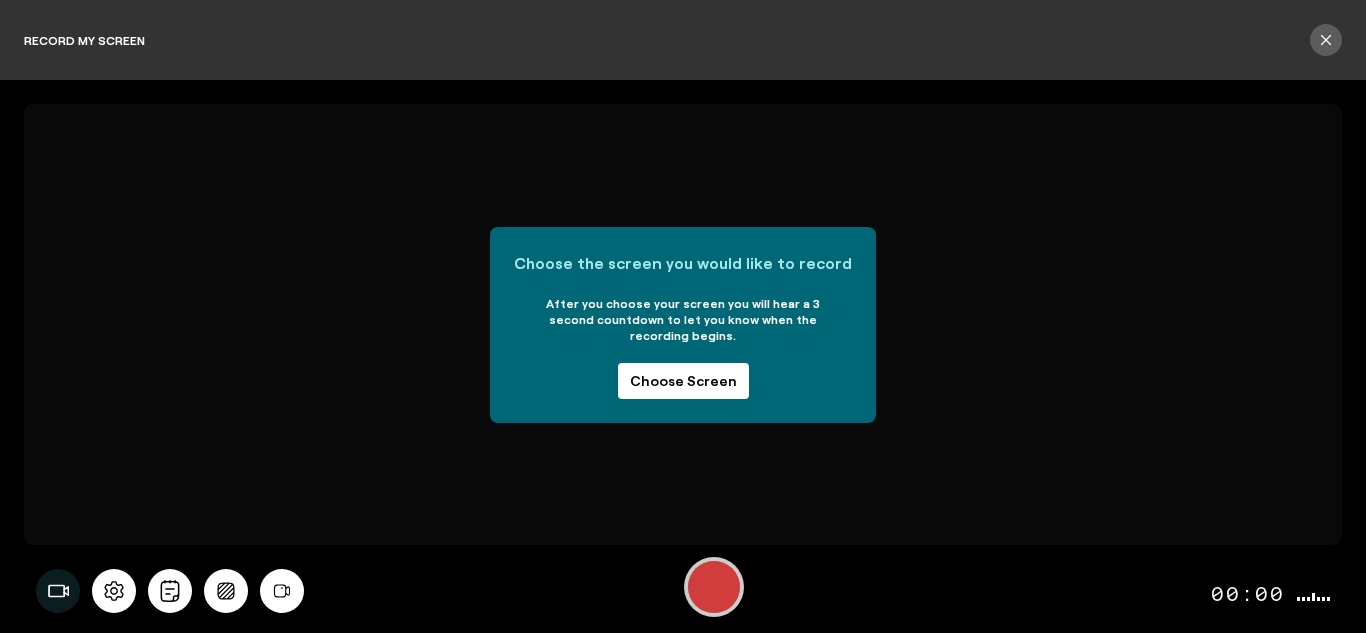 click on "Choose Screen" at bounding box center [683, 381] 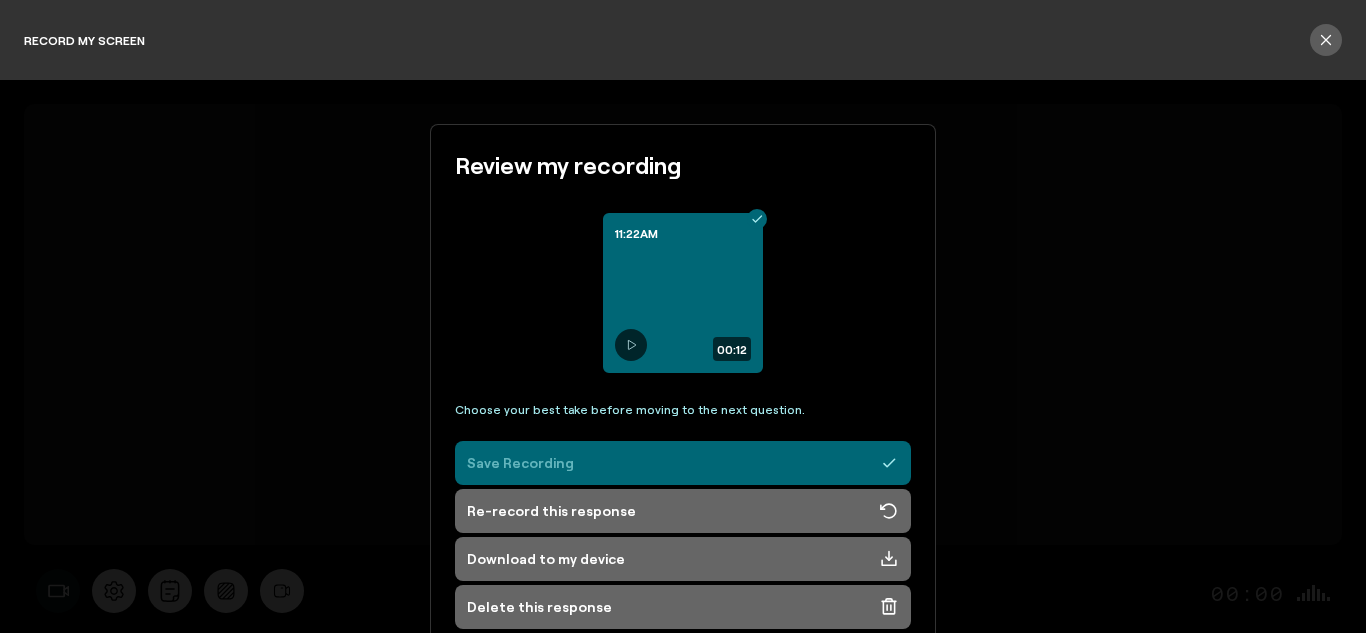 click on "Save Recording" at bounding box center [683, 463] 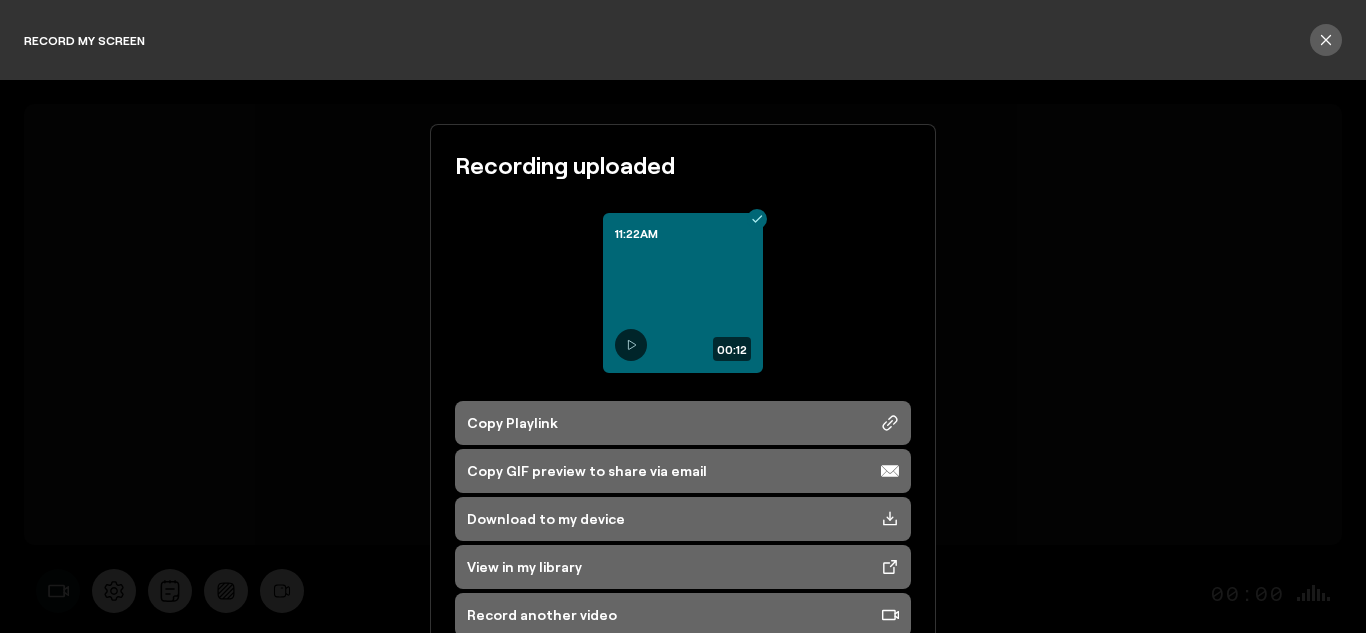 click on "Recording uploaded
11:22AM         00:12         Copy Playlink         Copy GIF preview to share via email       Download to my device           View in my library         Record another video" at bounding box center [683, 356] 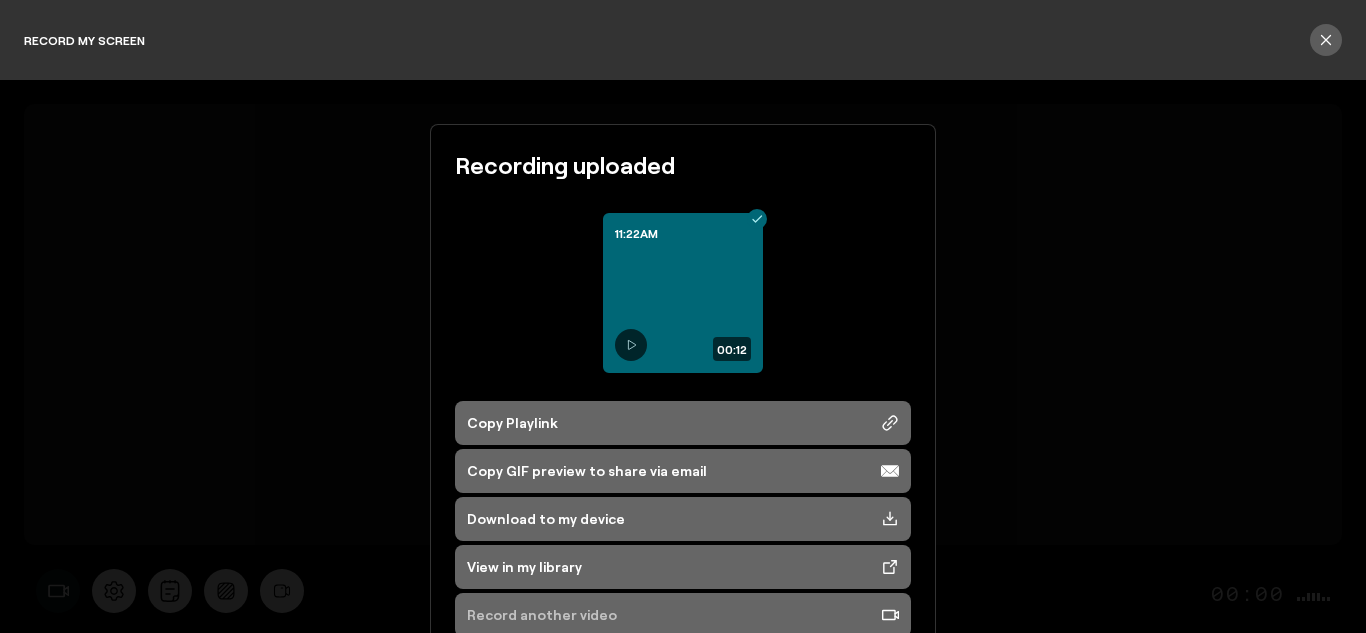 click on "Record another video" at bounding box center [542, 615] 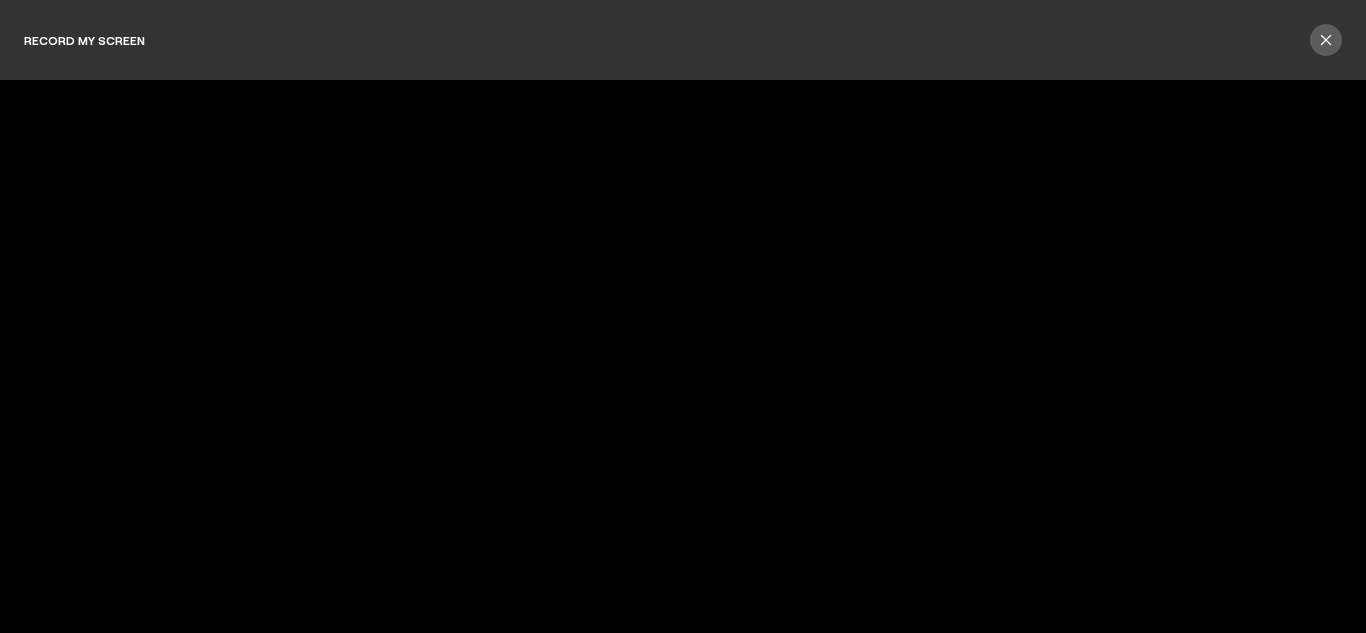 scroll, scrollTop: 0, scrollLeft: 0, axis: both 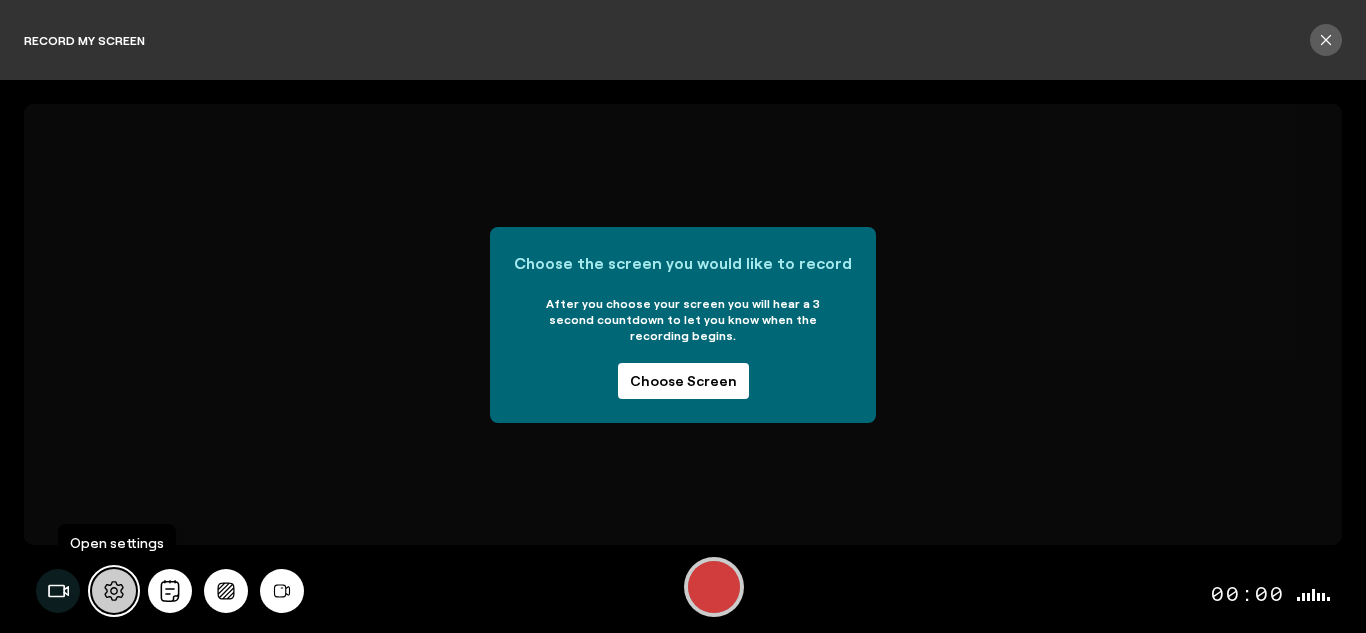 click 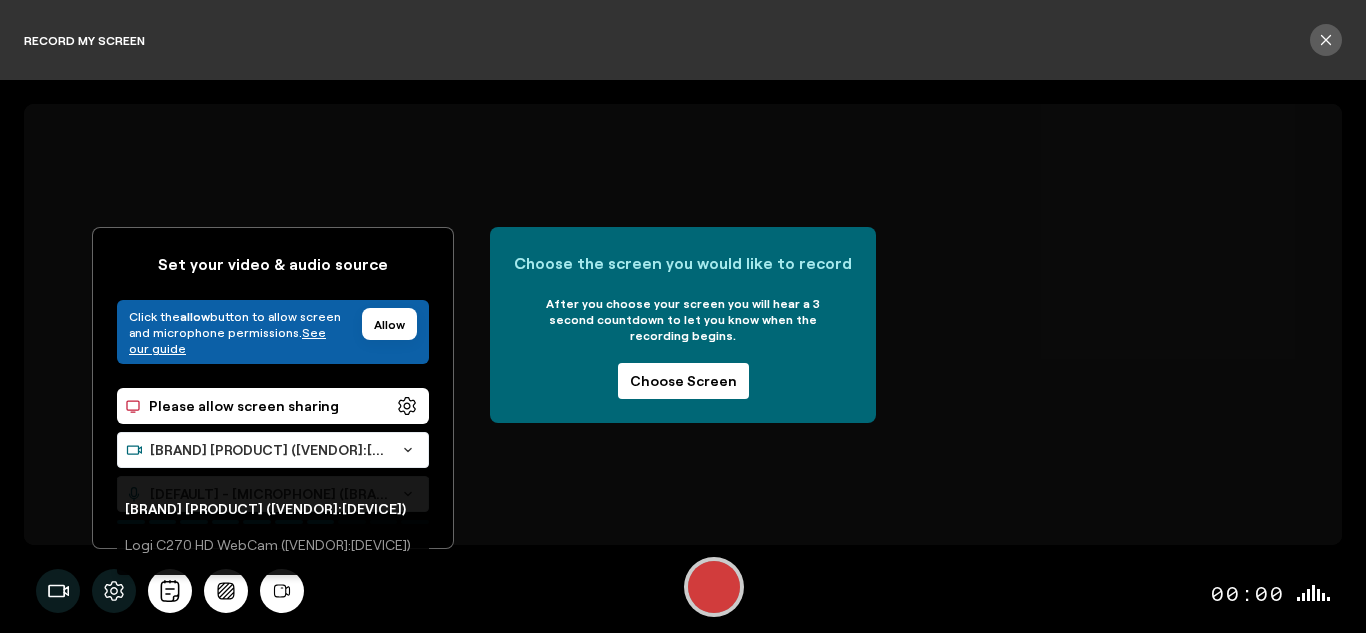 click on "HP TrueVision HD Camera (04f2:b6f1)" at bounding box center [269, 450] 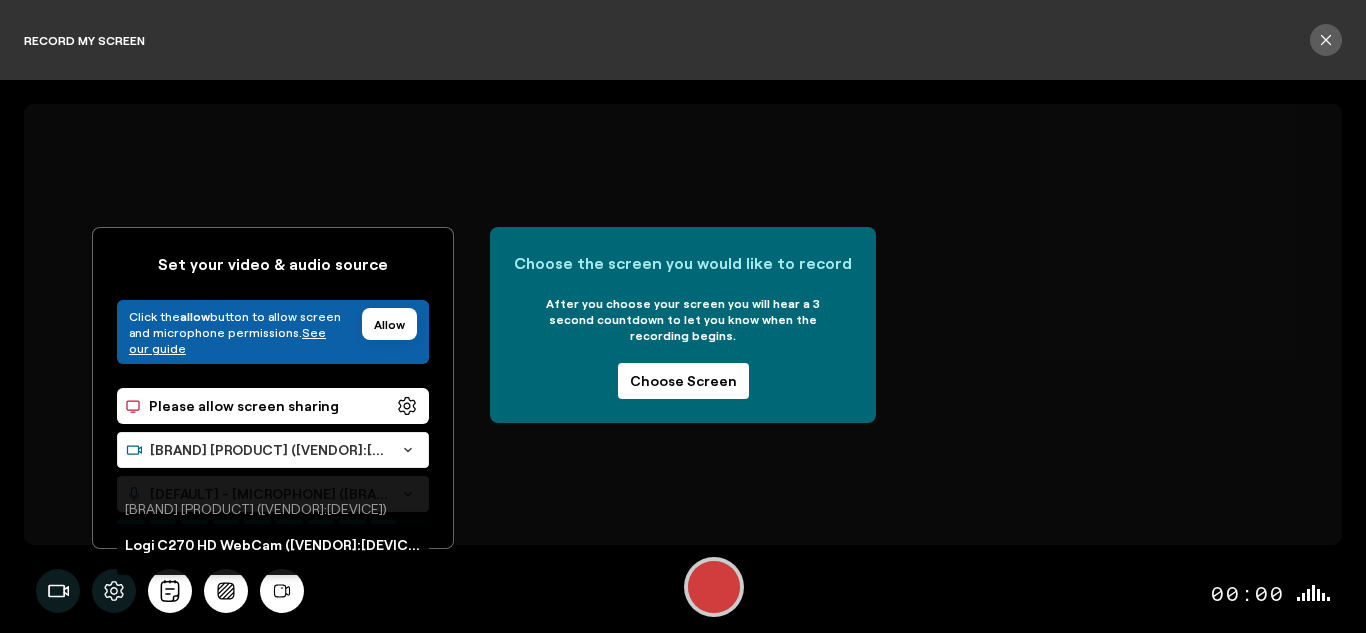 click on "Logi C270 HD WebCam (046d:0825)" at bounding box center (275, 544) 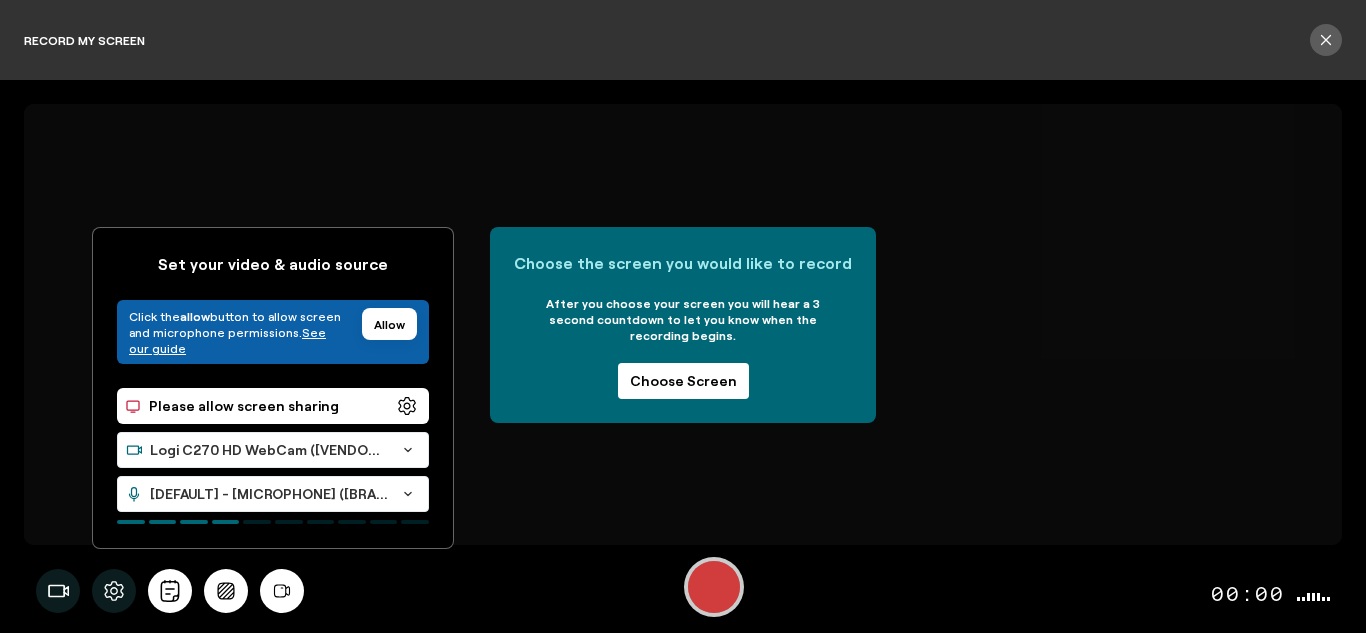 click on "allow" at bounding box center [389, 324] 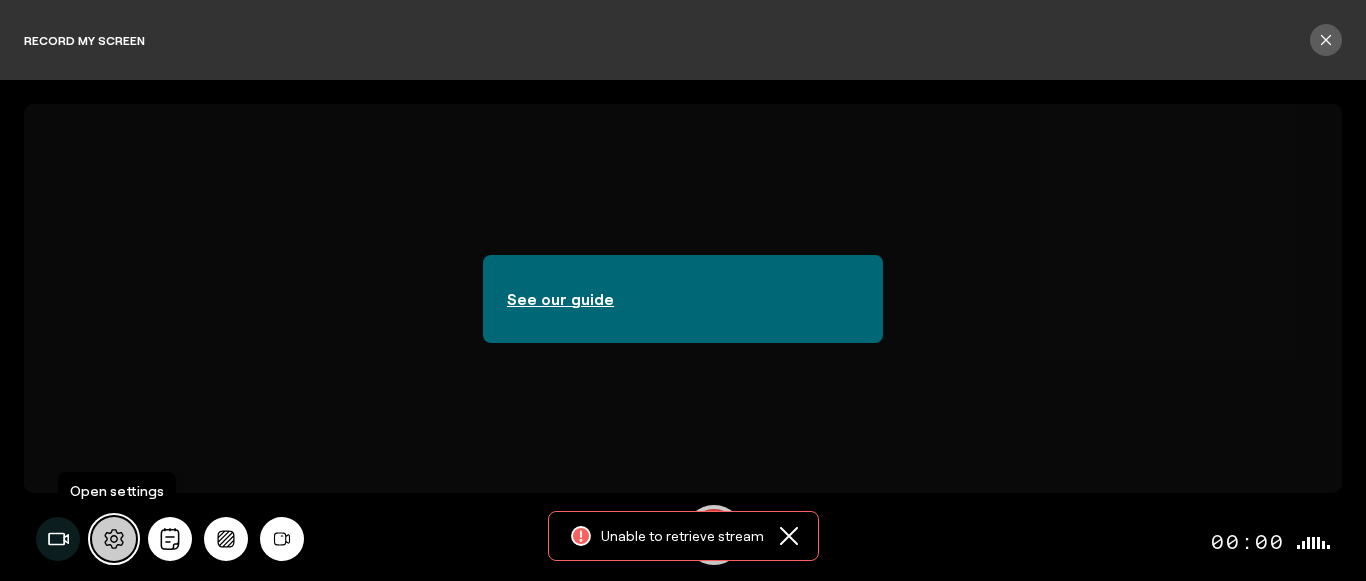 click 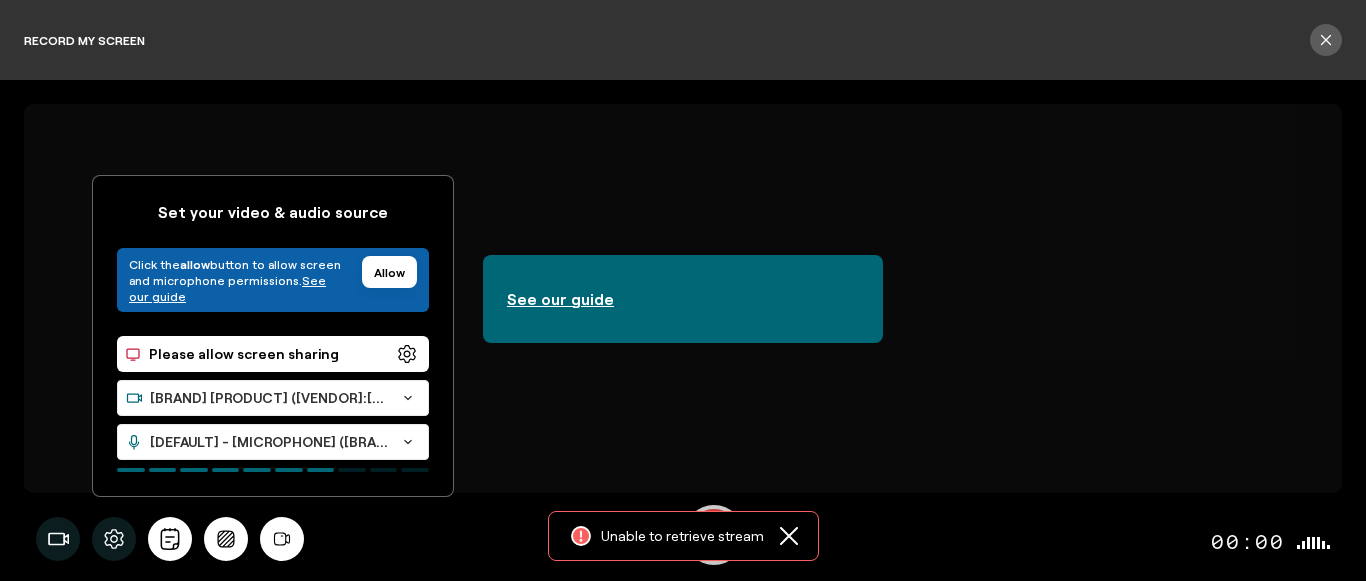 click on "HP TrueVision HD Camera (04f2:b6f1)" at bounding box center (269, 398) 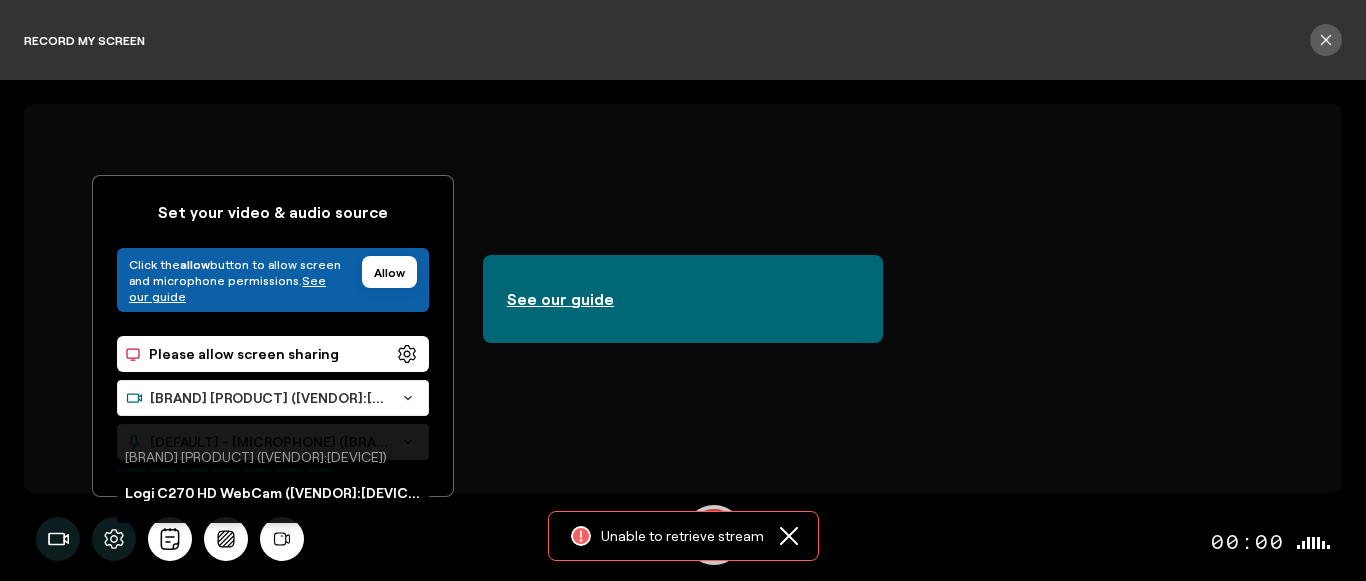 click on "Logi C270 HD WebCam (046d:0825)" at bounding box center (275, 492) 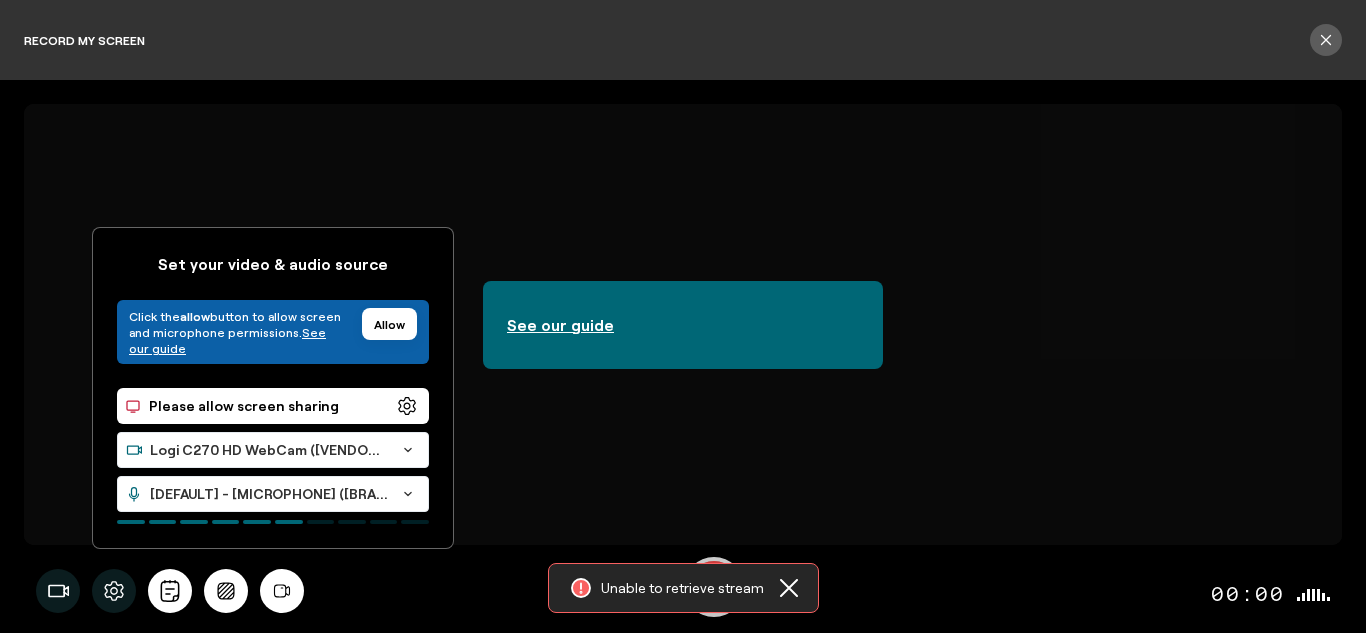 click 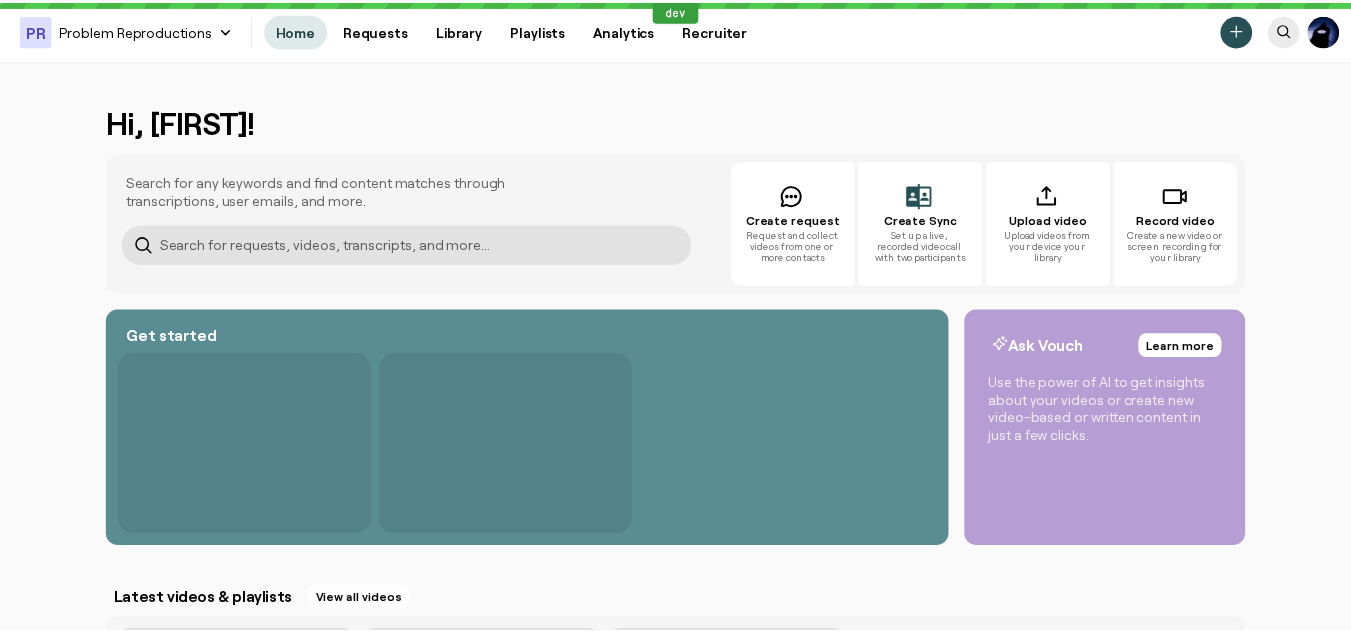 scroll, scrollTop: 0, scrollLeft: 0, axis: both 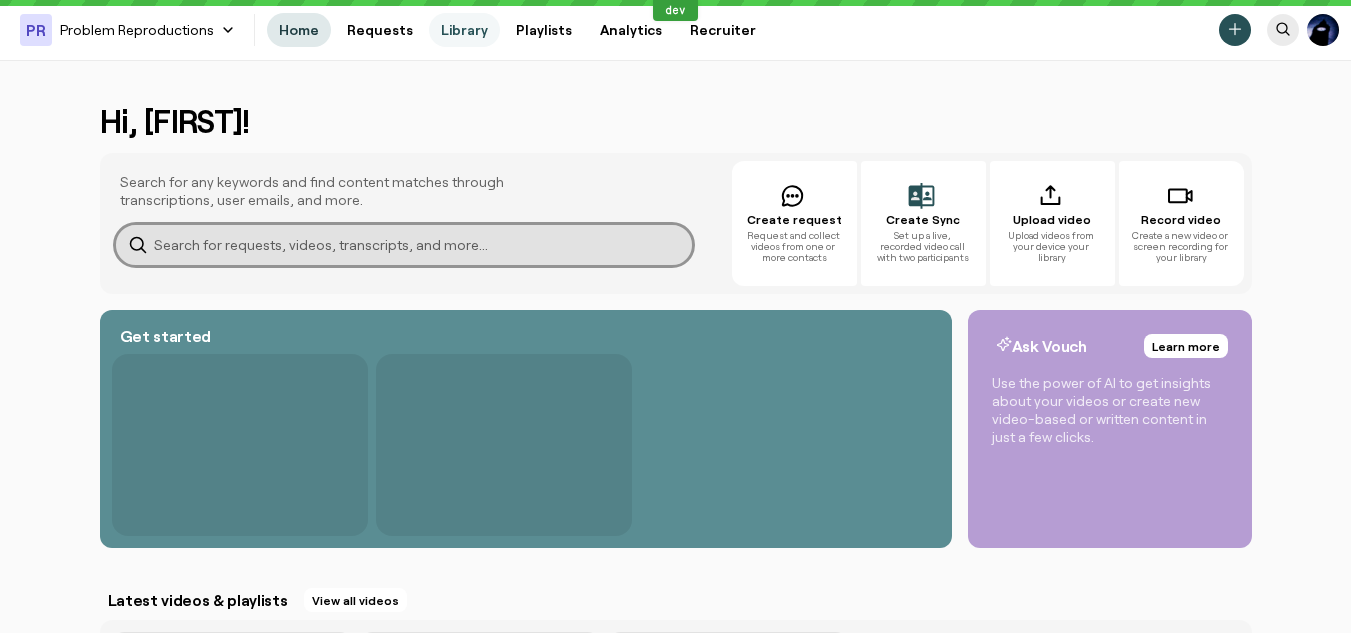 click on "Library" at bounding box center [464, 30] 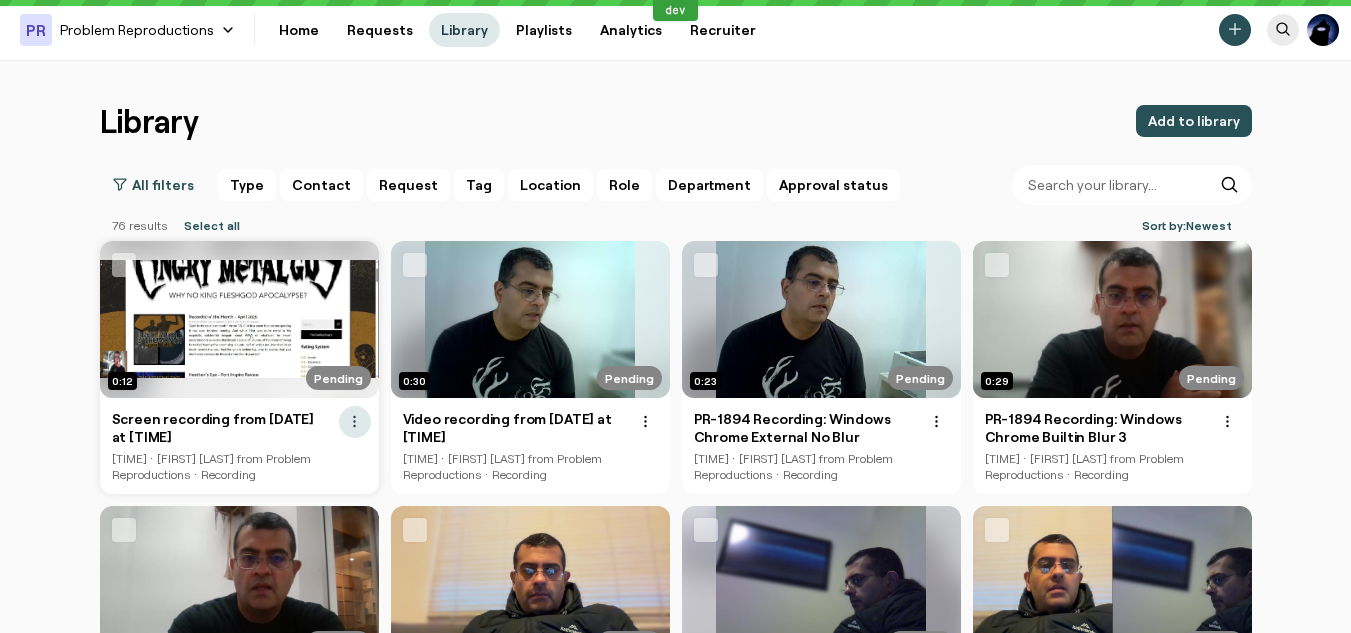 click at bounding box center (355, 422) 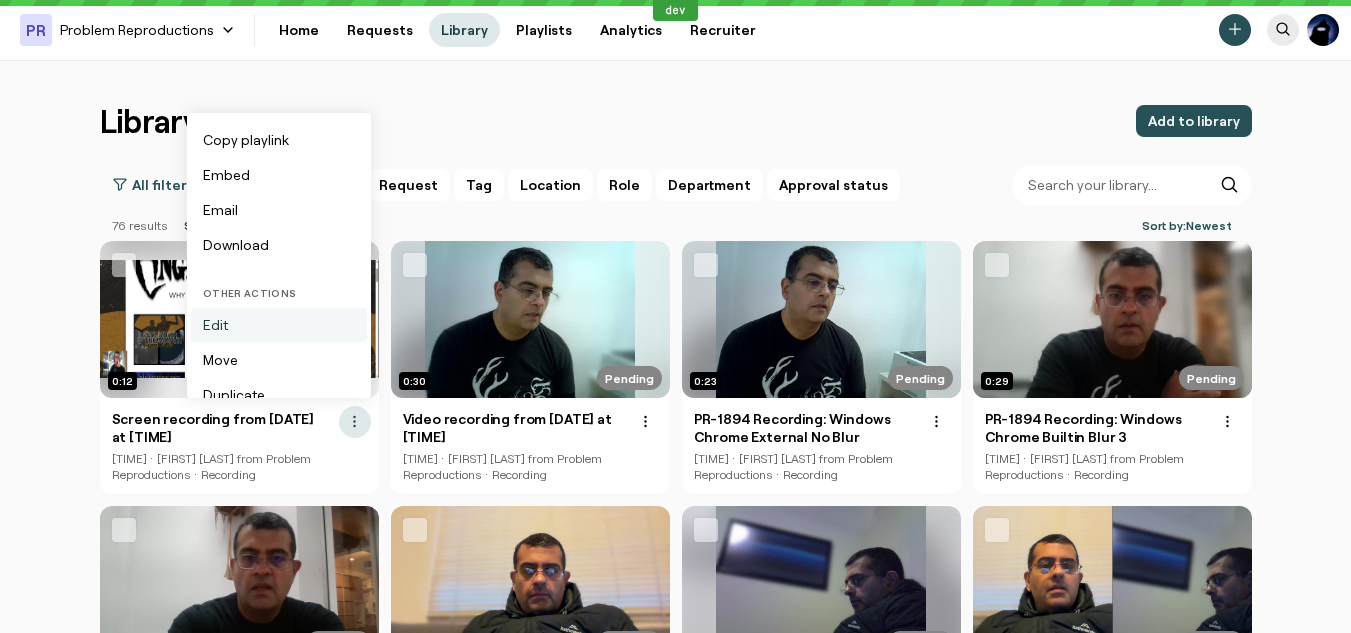 scroll, scrollTop: 232, scrollLeft: 0, axis: vertical 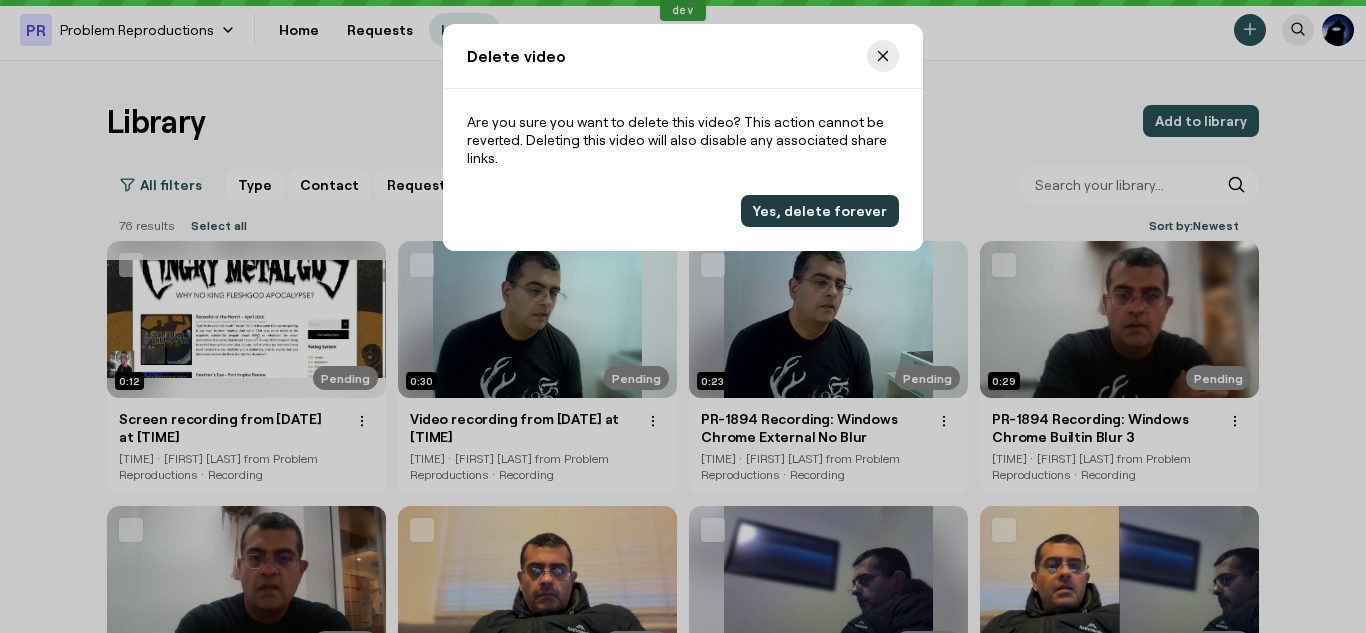 click on "Yes, delete forever" at bounding box center (820, 211) 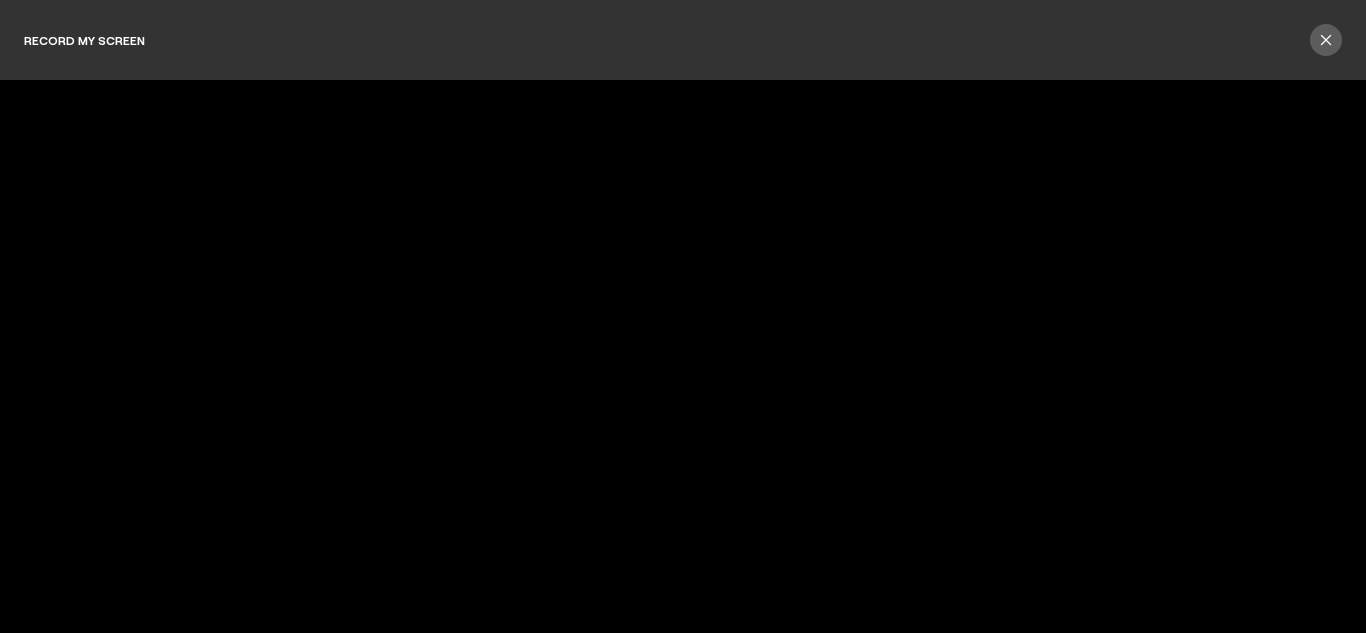 scroll, scrollTop: 0, scrollLeft: 0, axis: both 